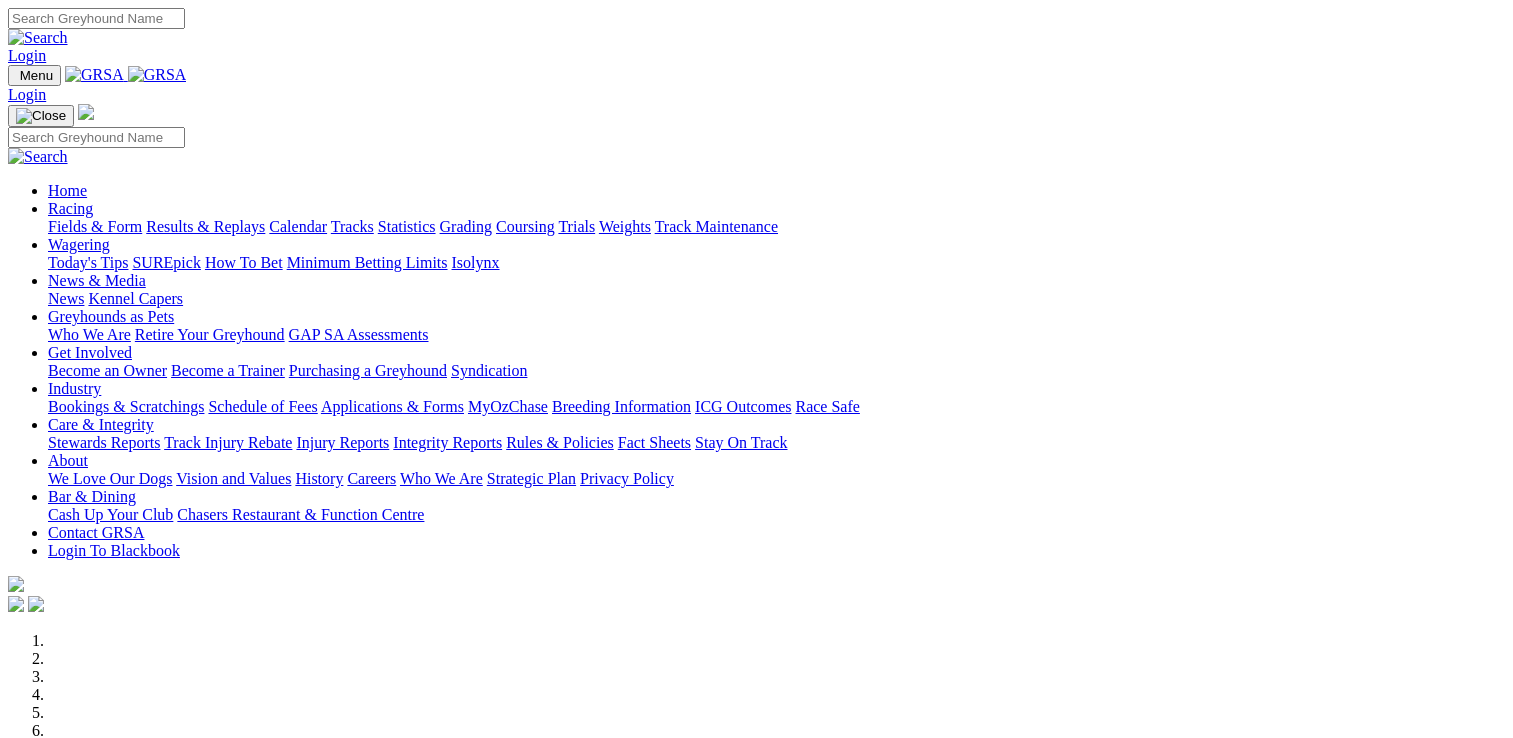 scroll, scrollTop: 704, scrollLeft: 0, axis: vertical 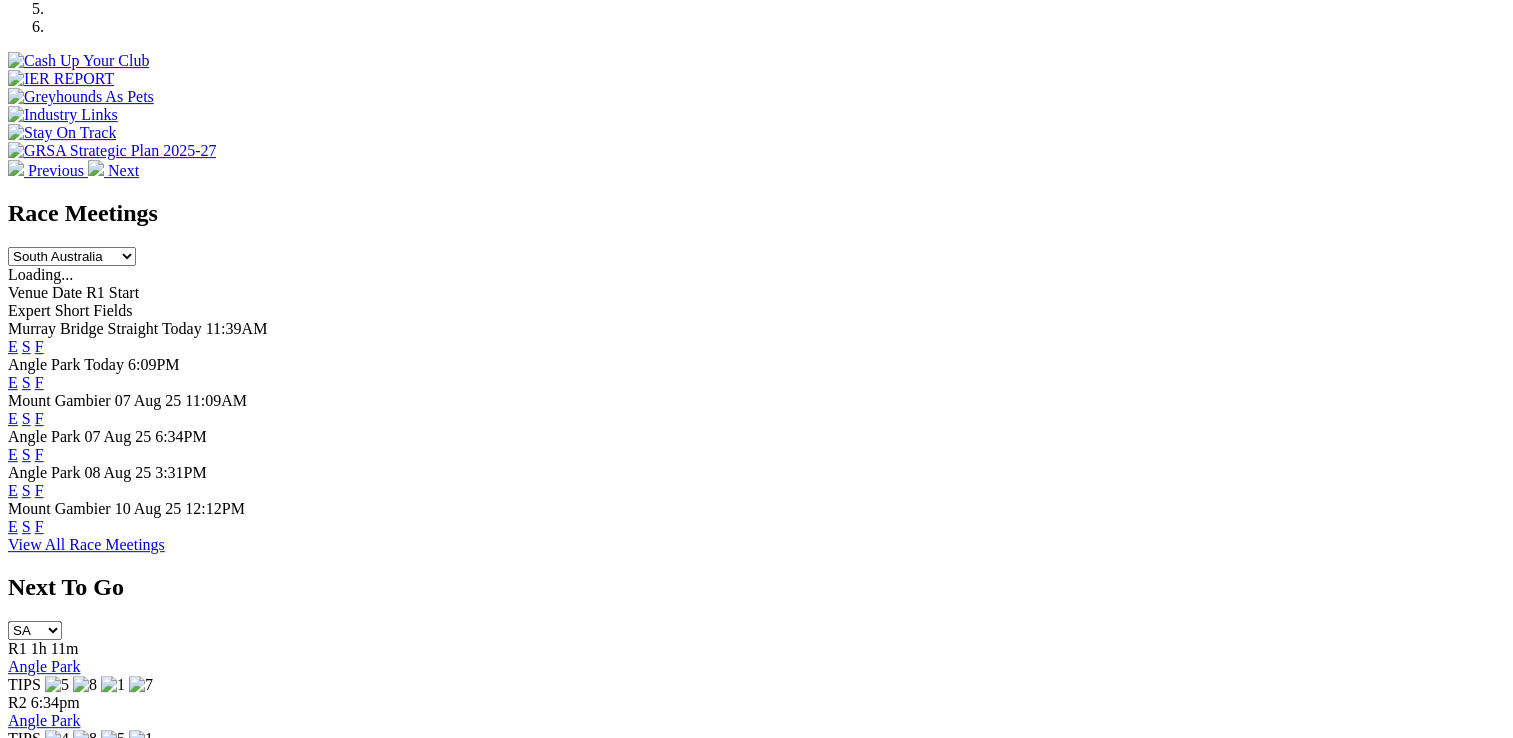 click on "F" at bounding box center [39, 490] 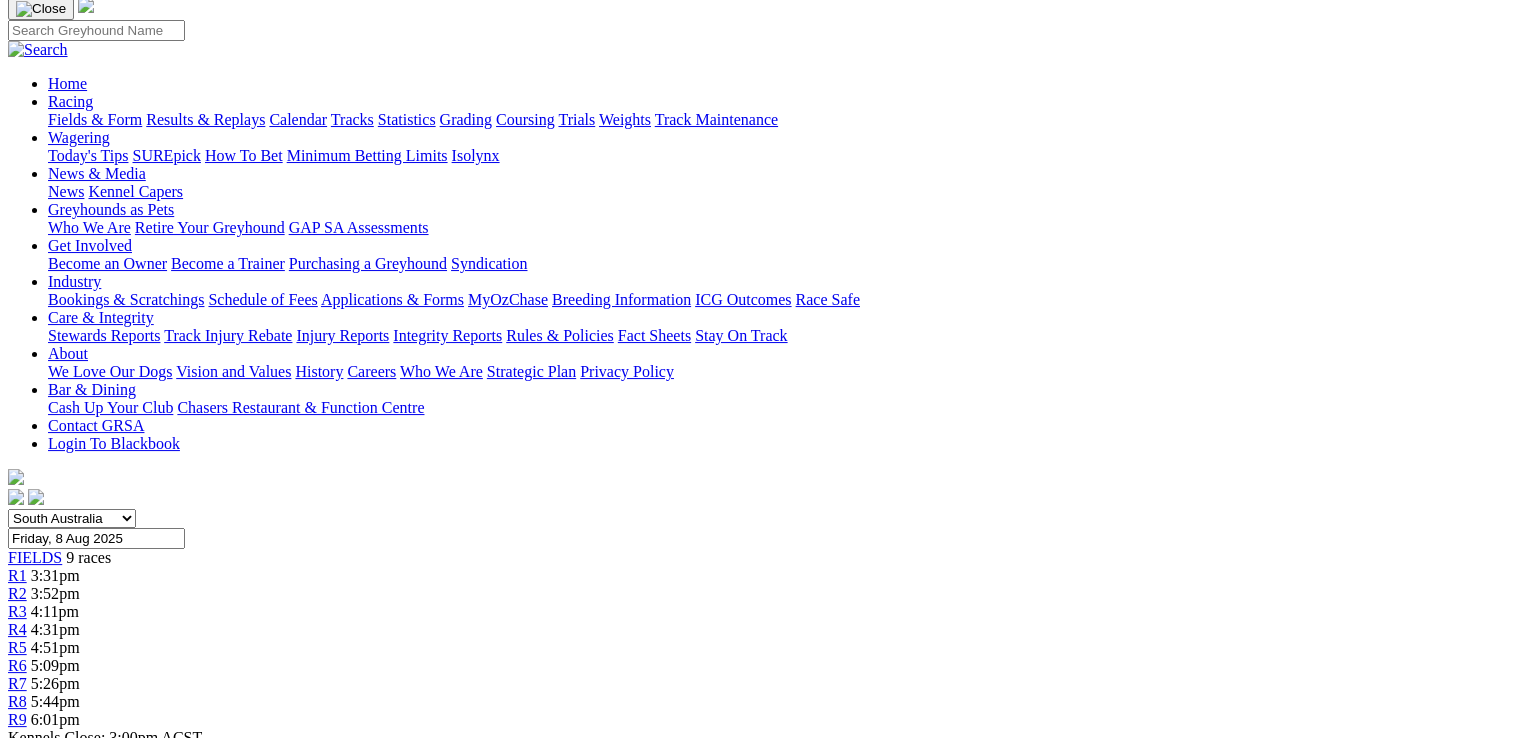 scroll, scrollTop: 0, scrollLeft: 0, axis: both 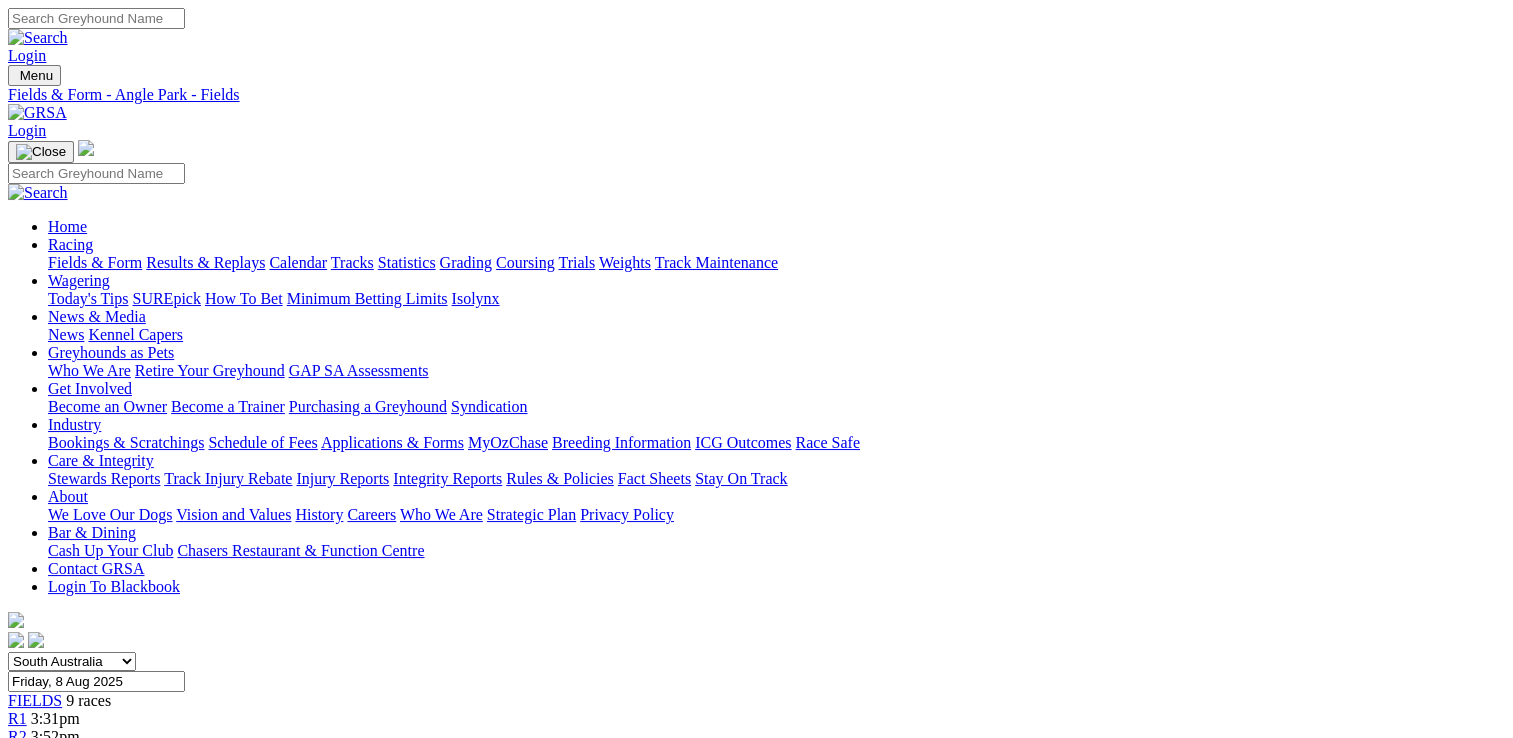 click on "Login
Menu
Fields & Form - Angle Park - Fields
Login
Home
Racing
Fields & Form
Results & Replays Calendar Tracks Grading" at bounding box center (756, 3289) 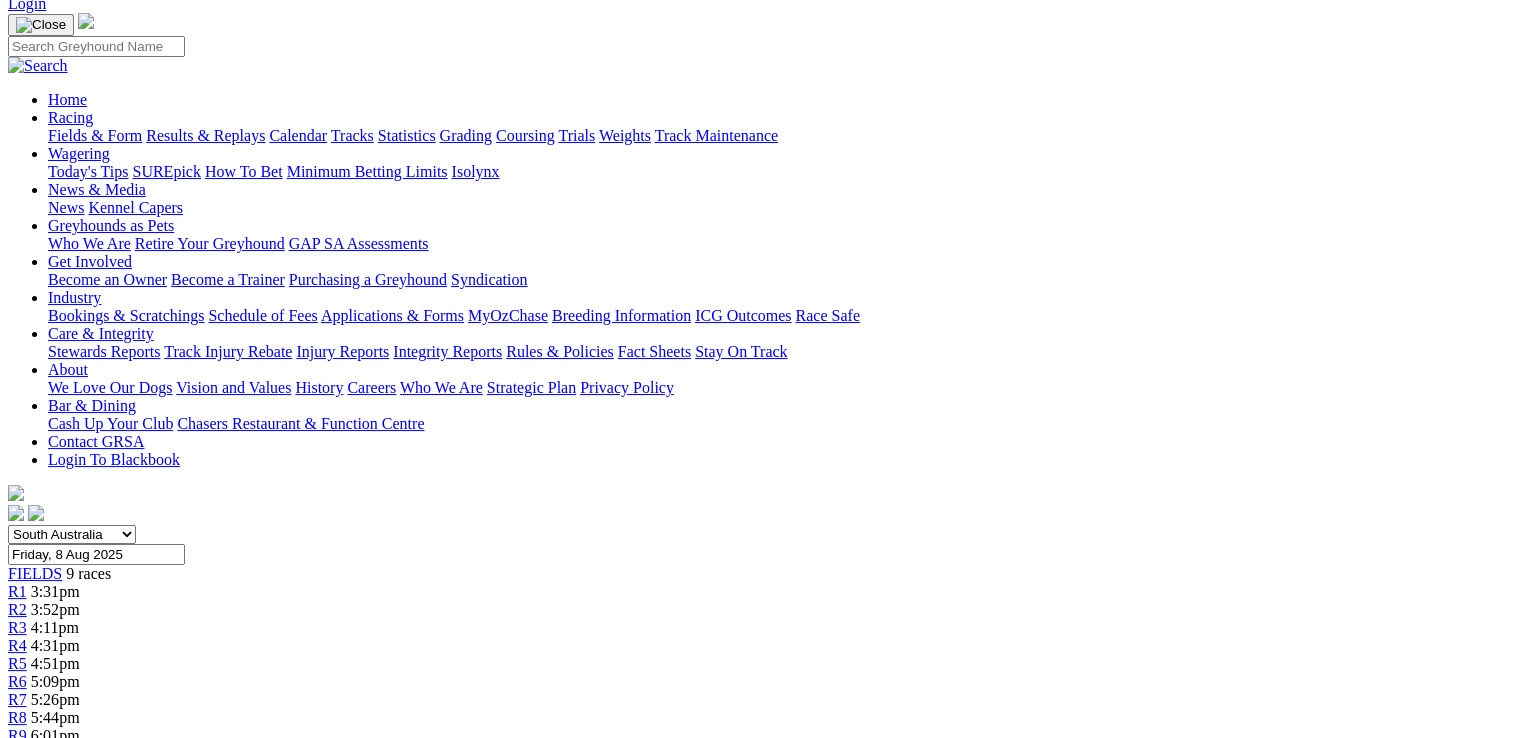 scroll, scrollTop: 0, scrollLeft: 0, axis: both 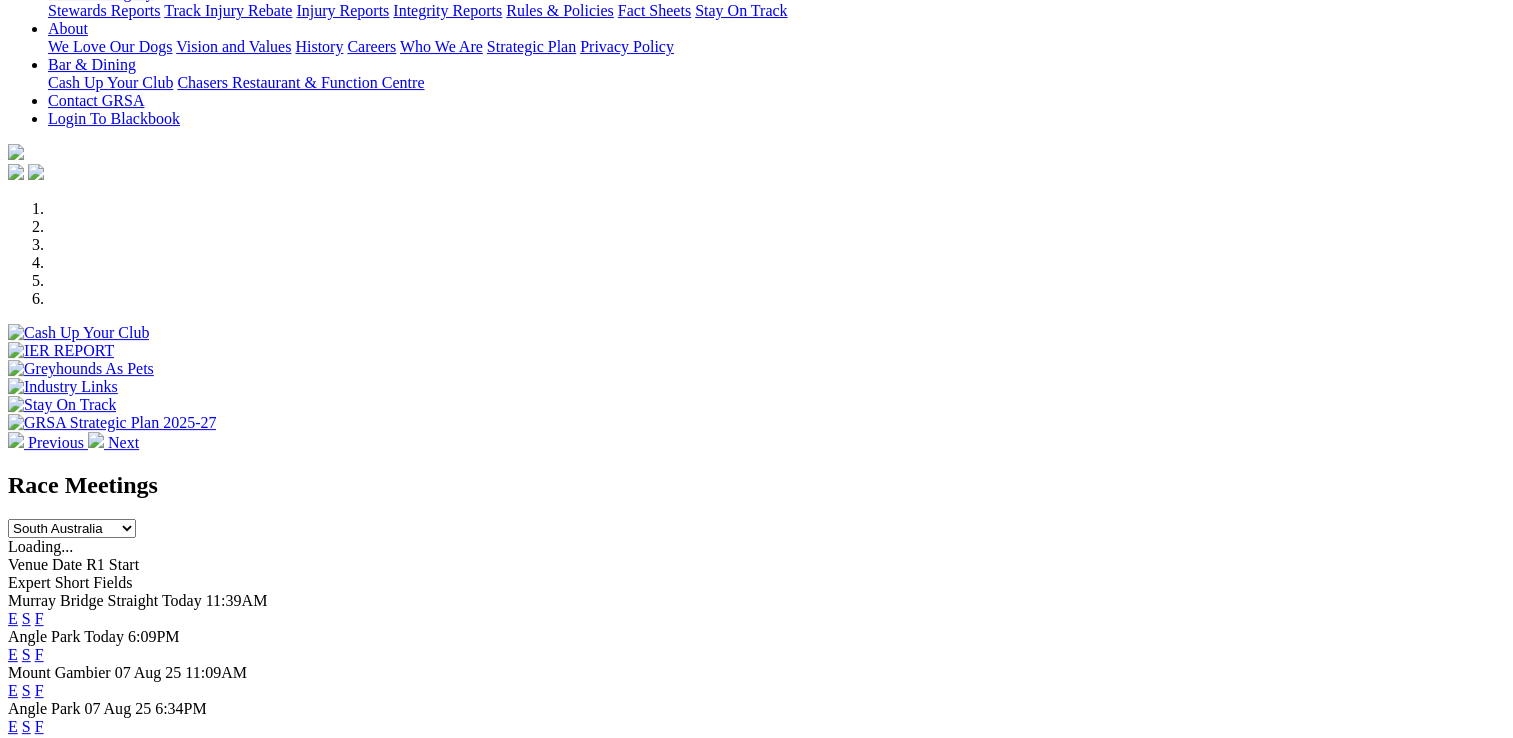 click on "F" at bounding box center [39, 618] 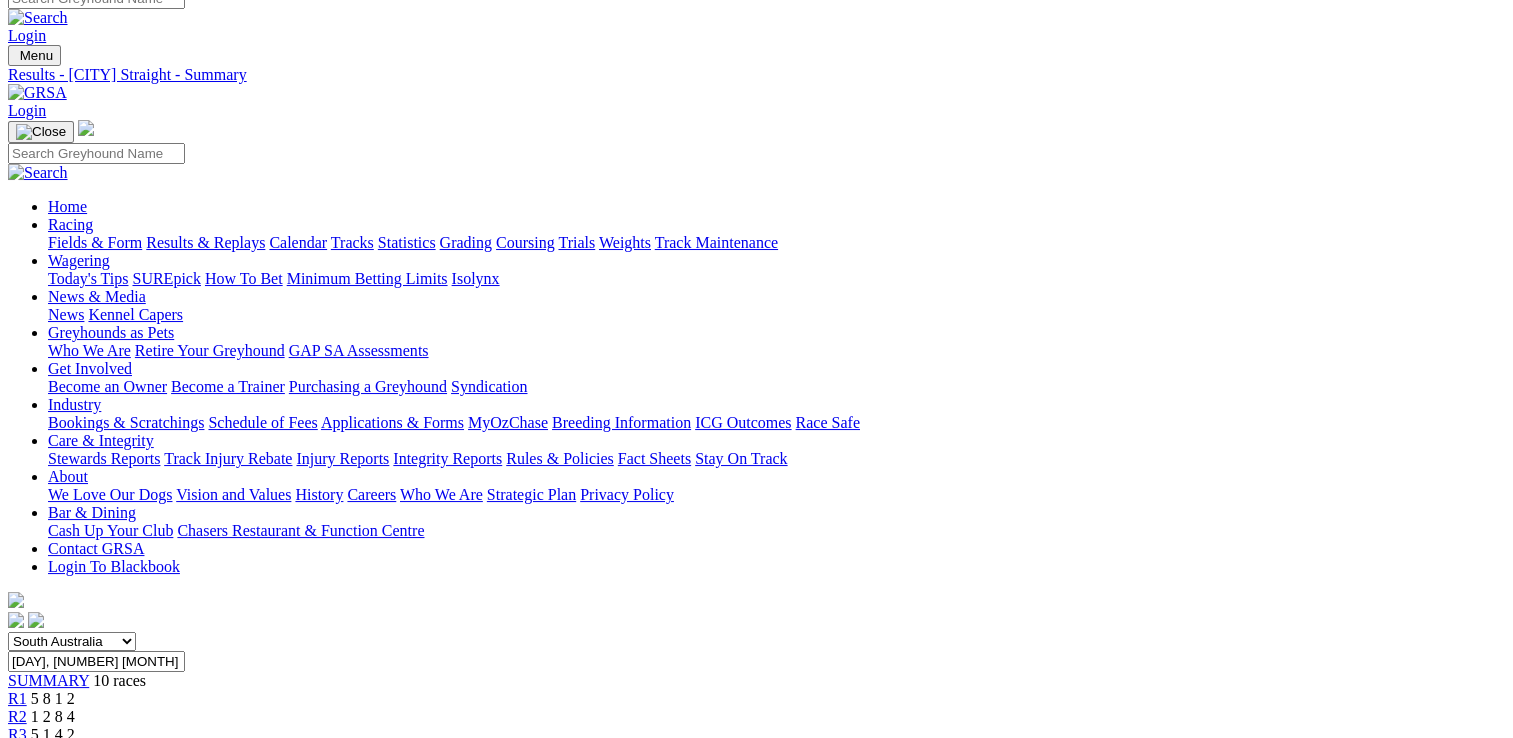 scroll, scrollTop: 15, scrollLeft: 0, axis: vertical 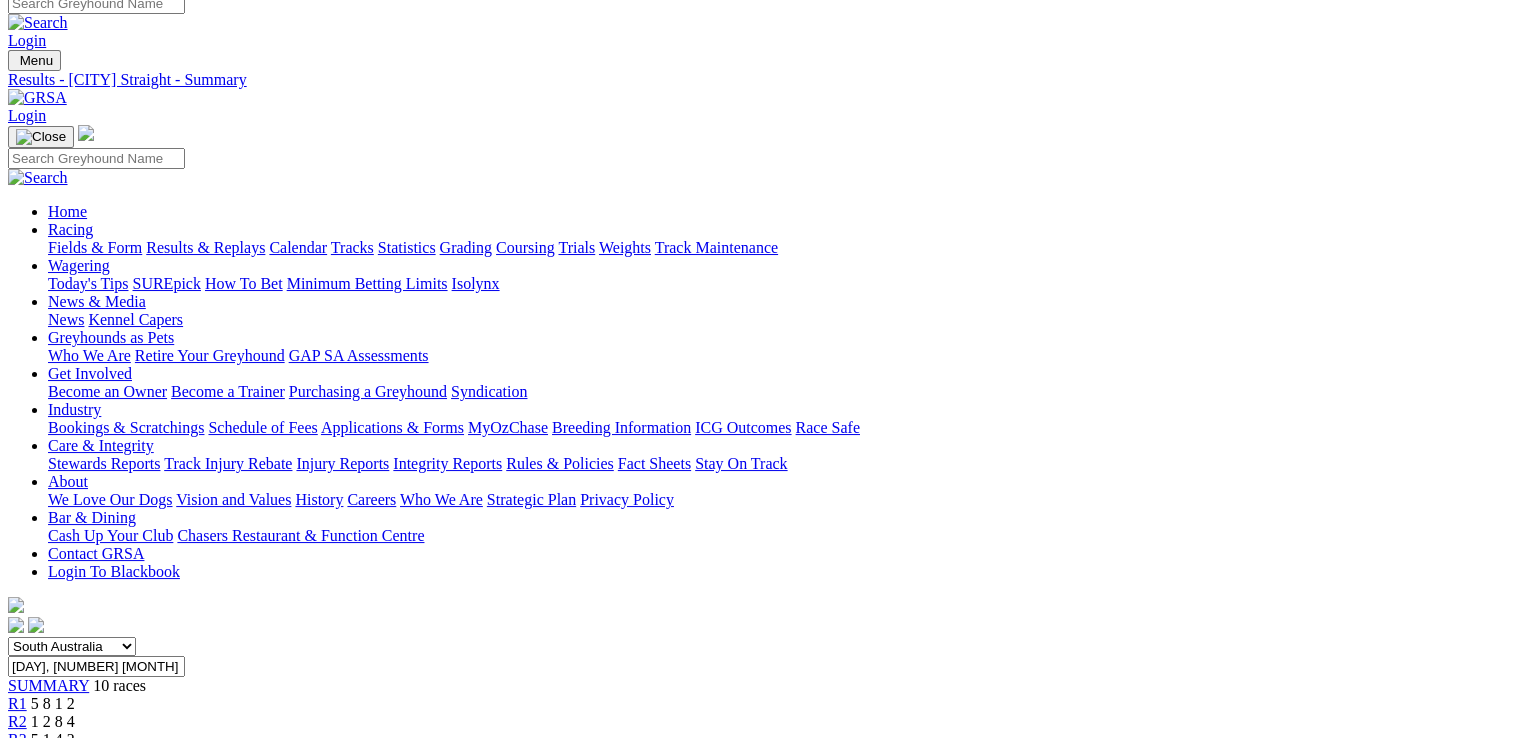click on "Results & Replays" at bounding box center (205, 247) 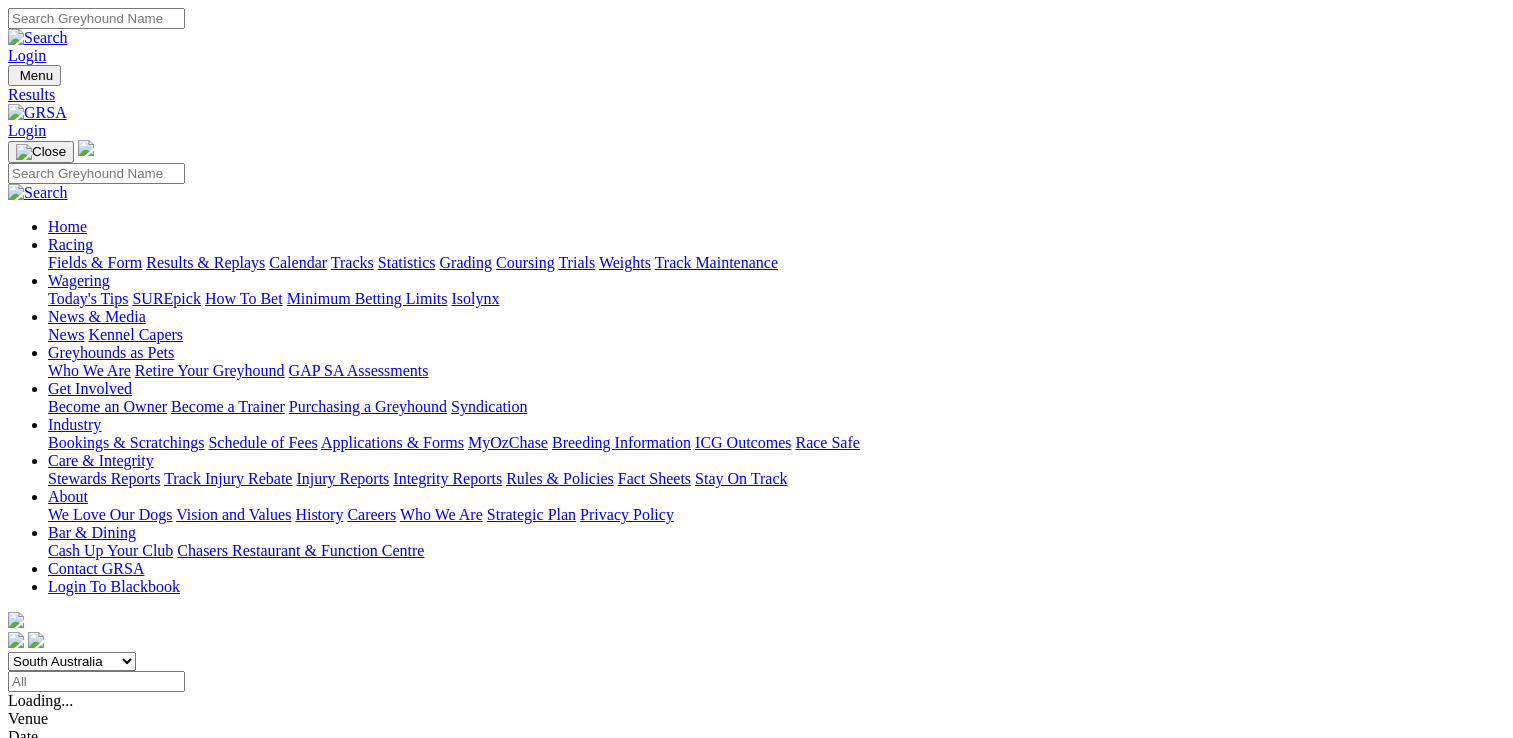 scroll, scrollTop: 0, scrollLeft: 0, axis: both 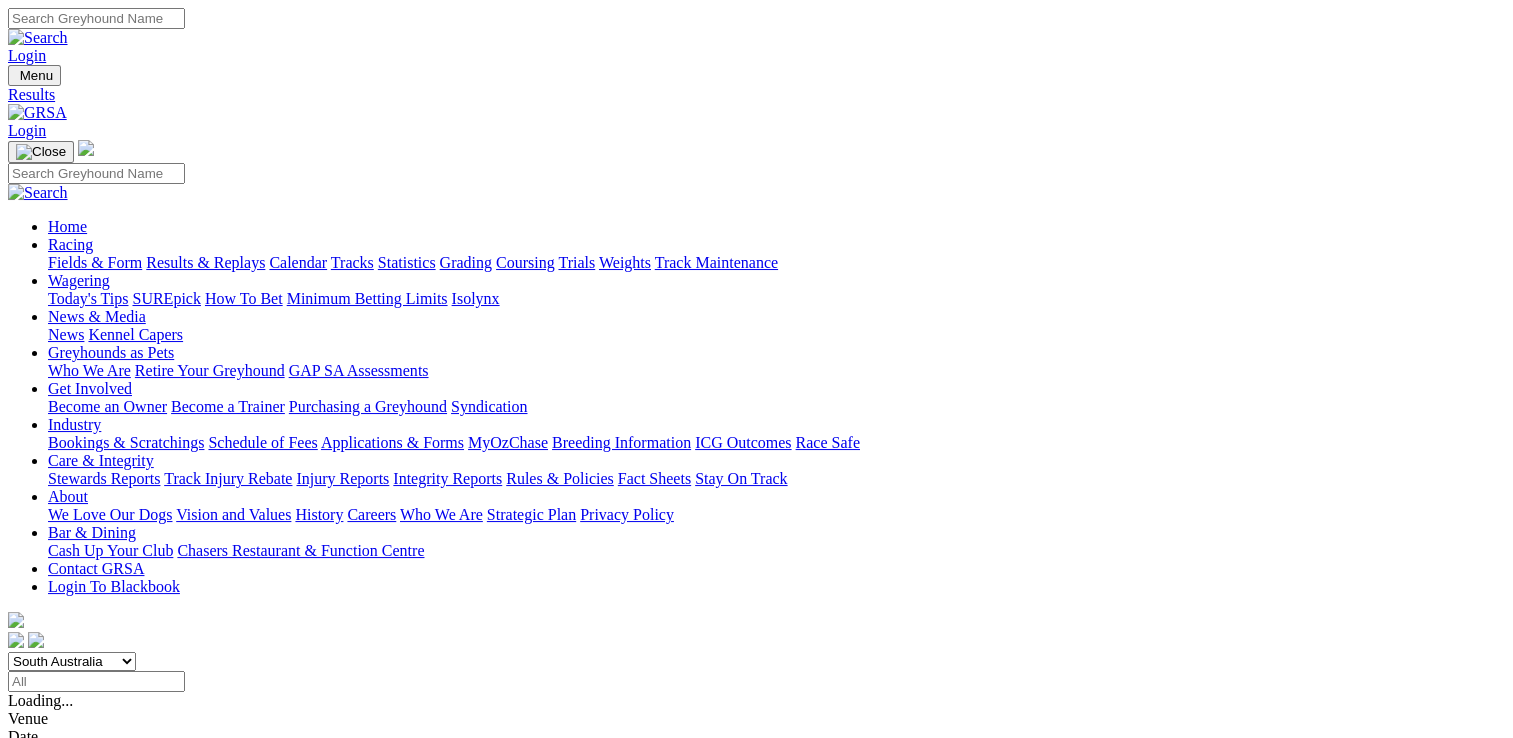 click on "5 8 1 2" at bounding box center [30, 1044] 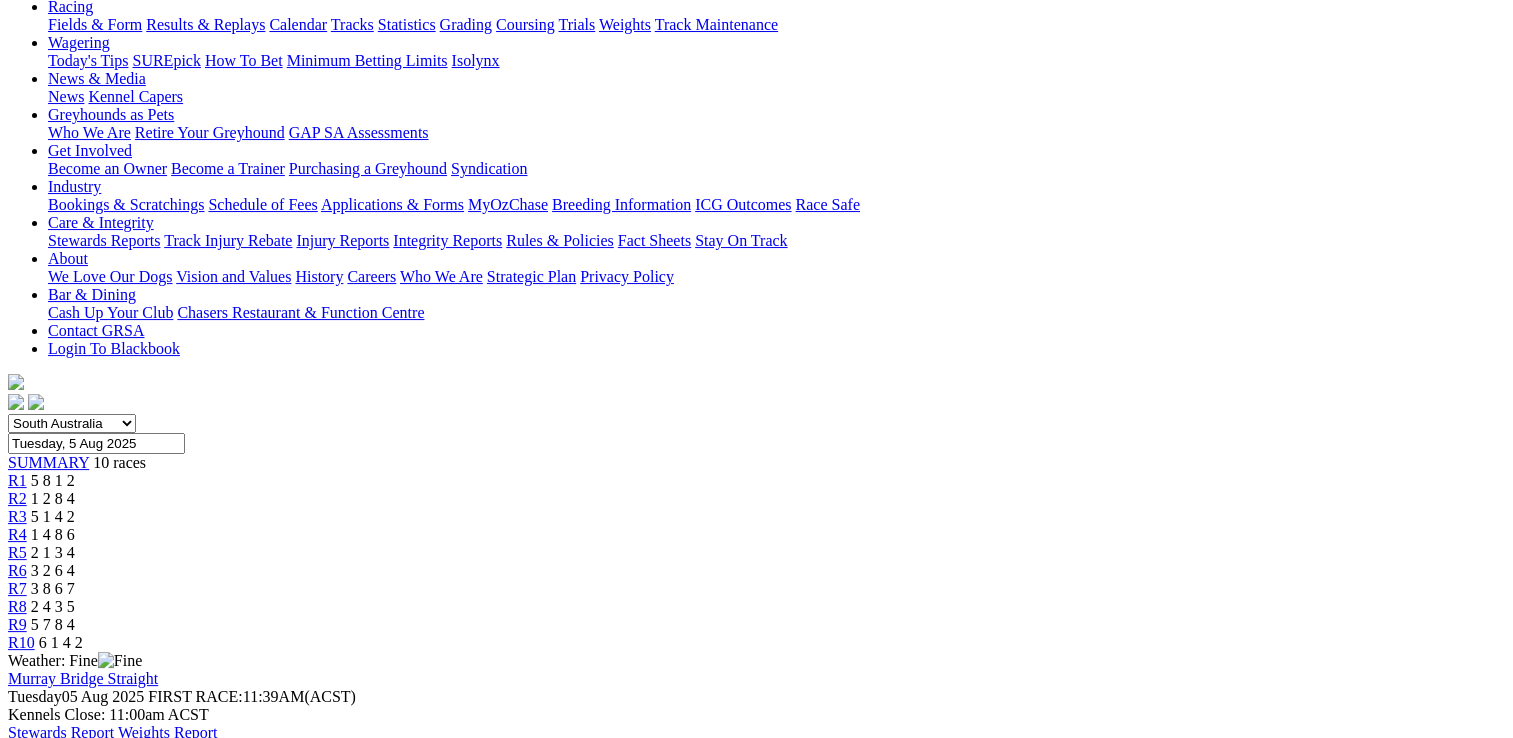 scroll, scrollTop: 0, scrollLeft: 0, axis: both 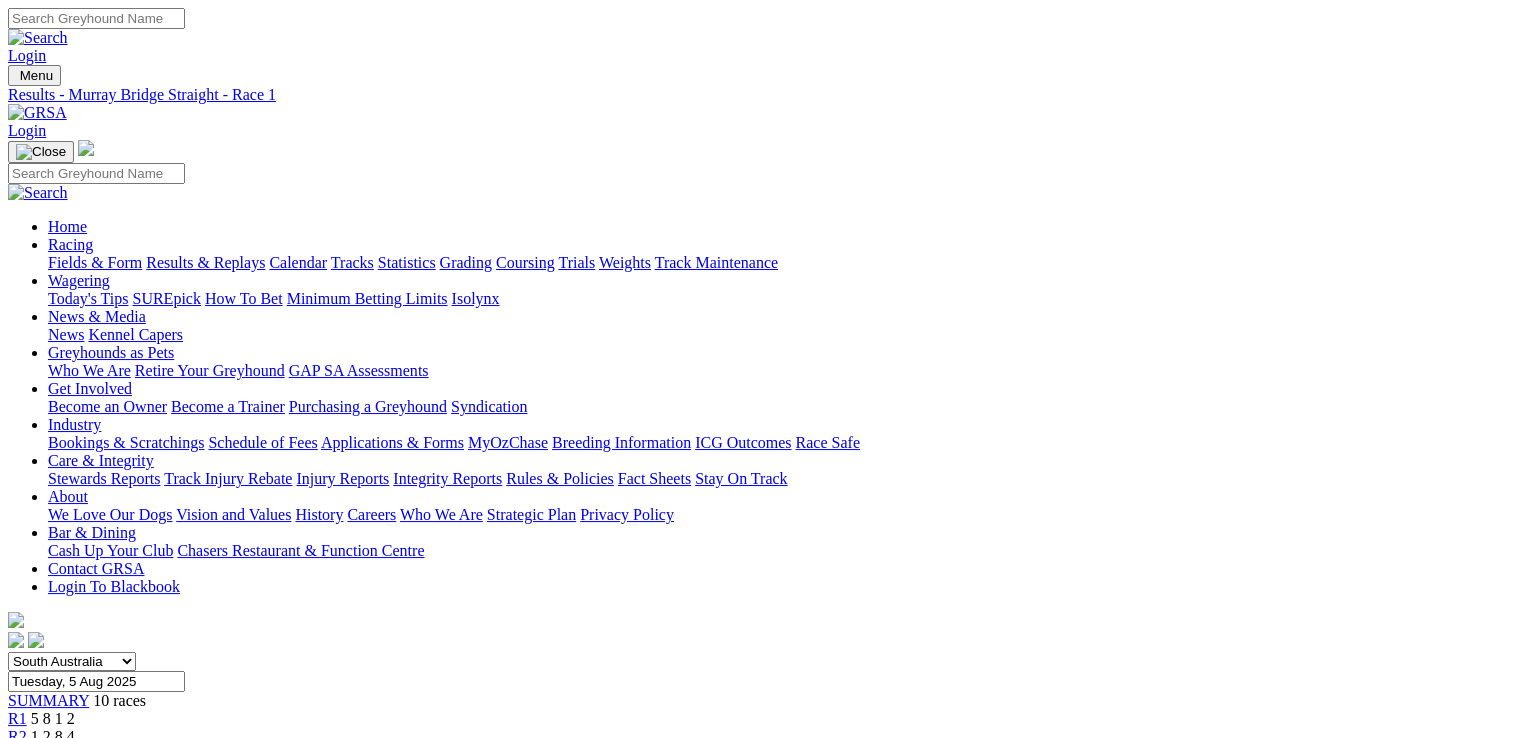 click at bounding box center (89, 2023) 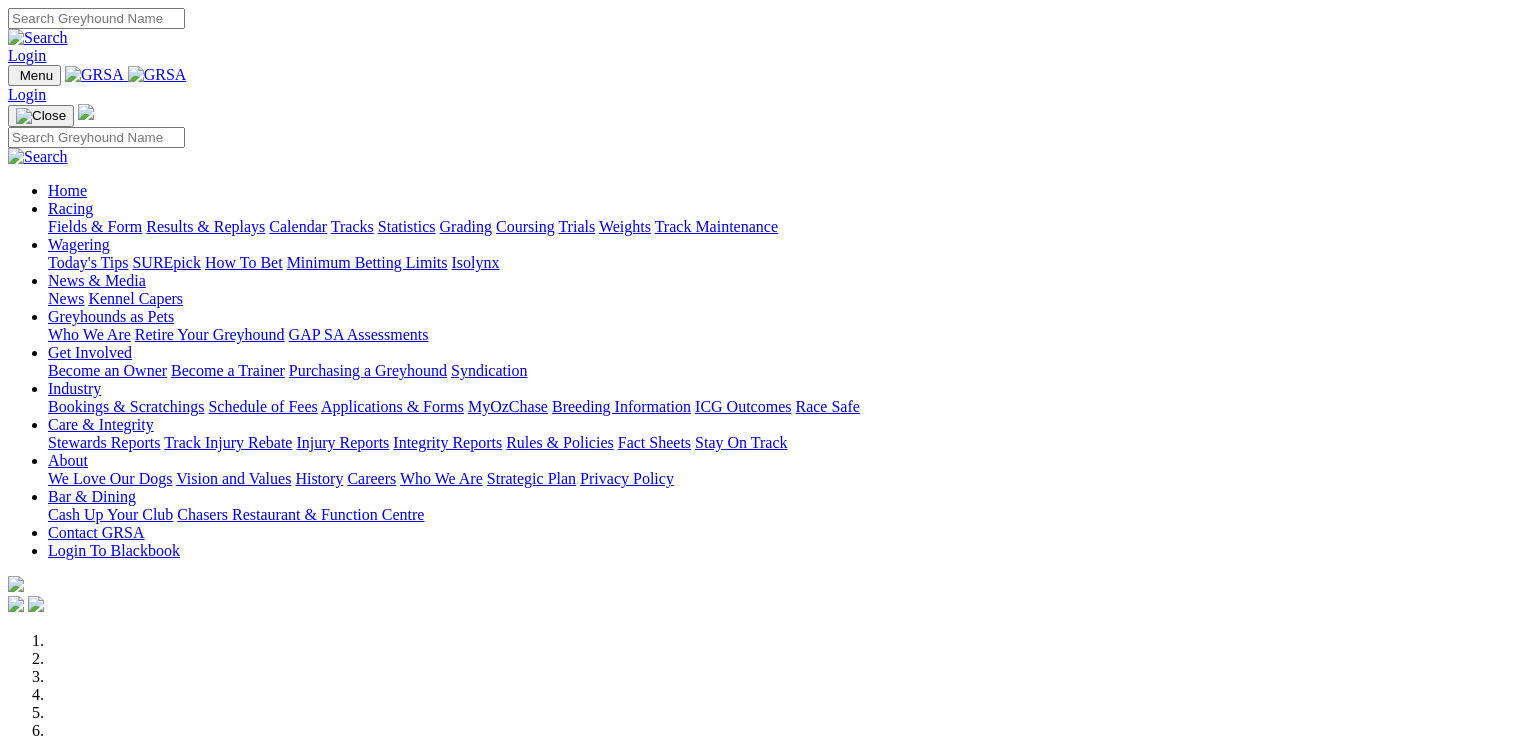 scroll, scrollTop: 408, scrollLeft: 0, axis: vertical 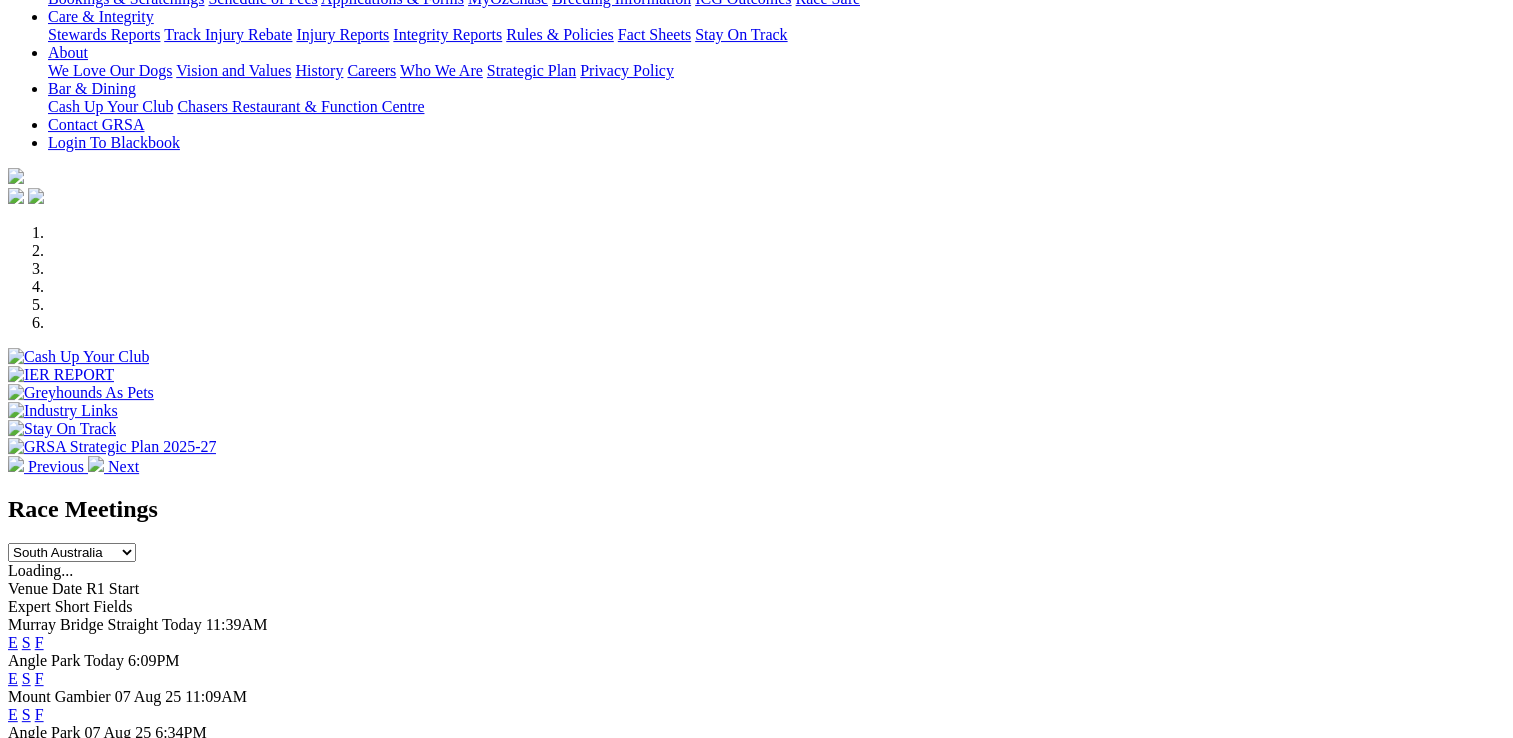 click on "F" at bounding box center [39, 678] 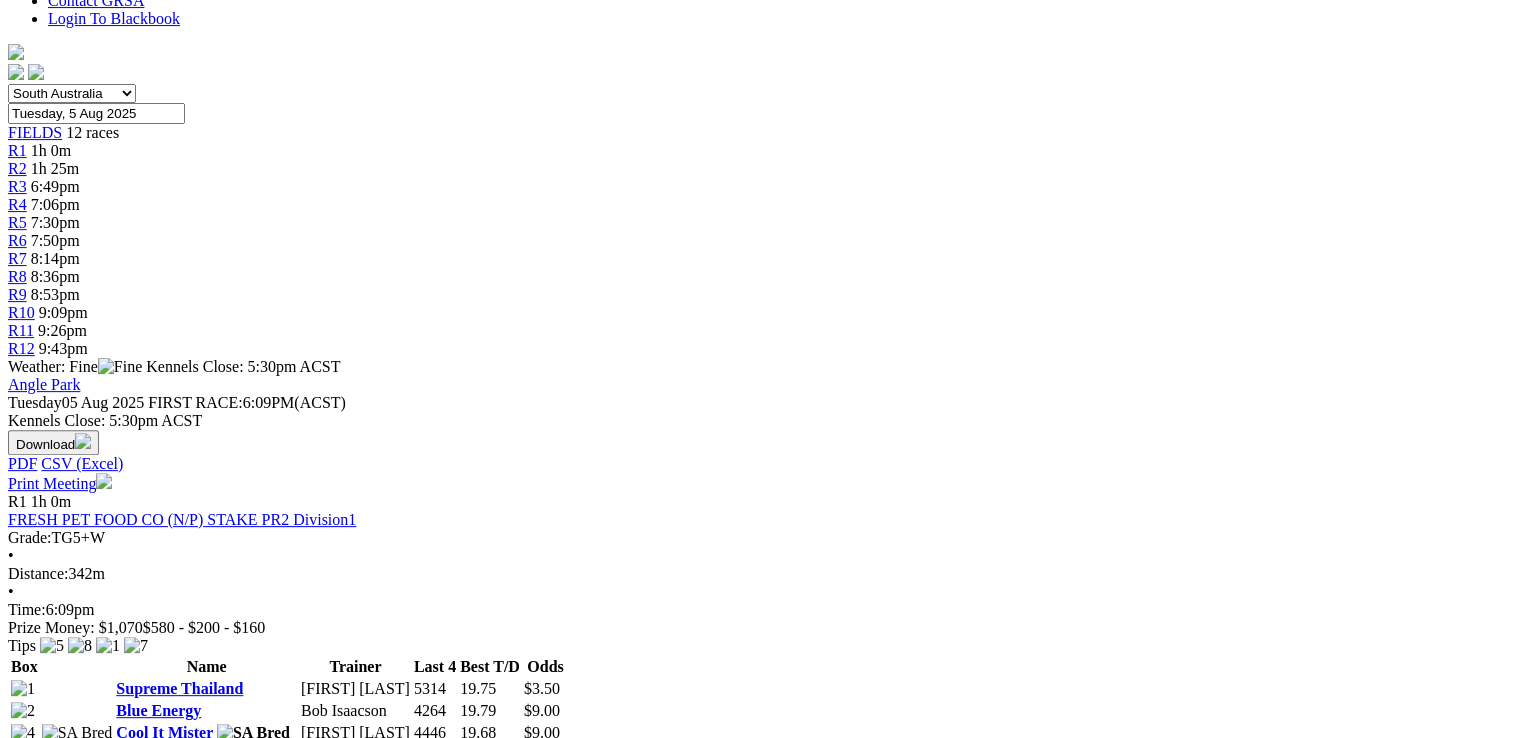 scroll, scrollTop: 0, scrollLeft: 0, axis: both 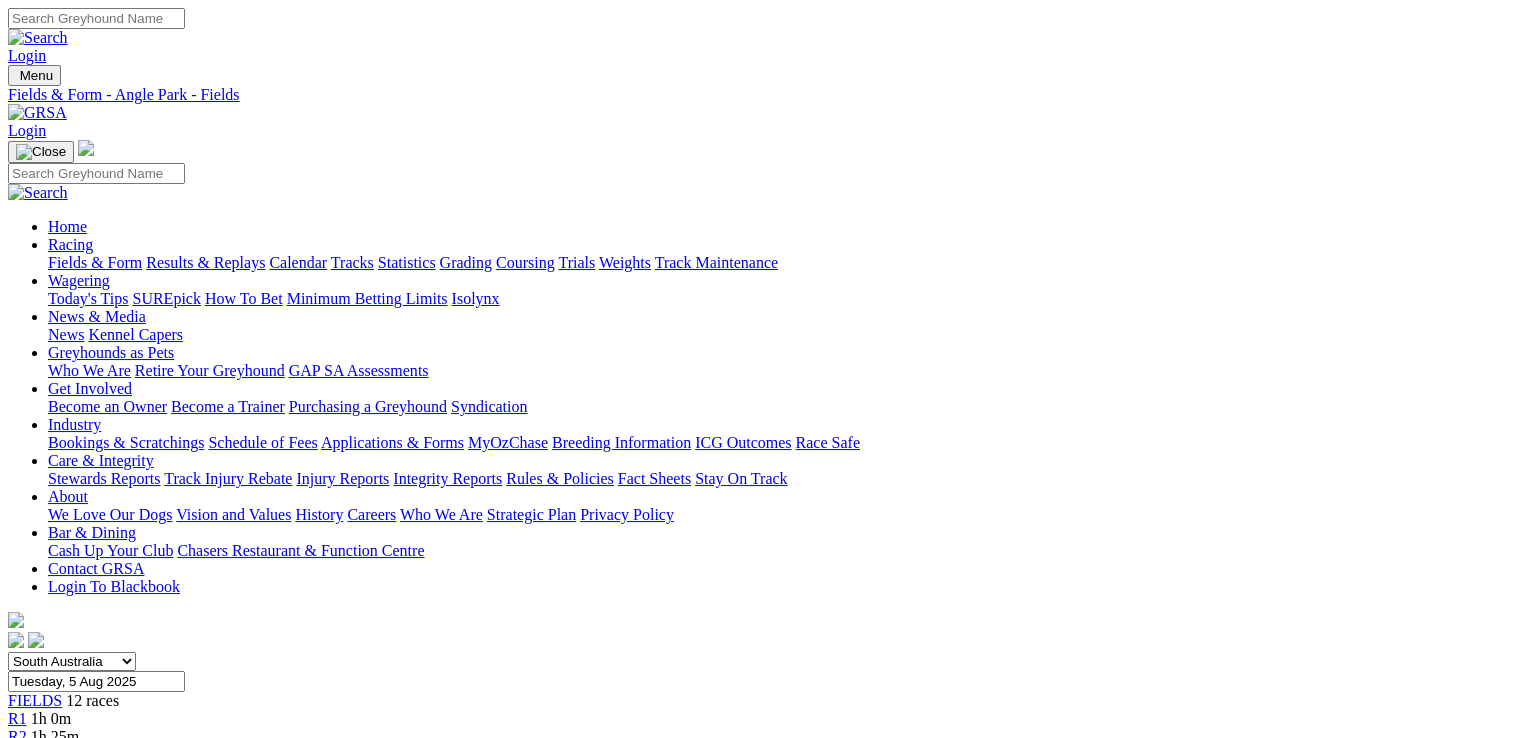 click on "Results & Replays" at bounding box center [205, 262] 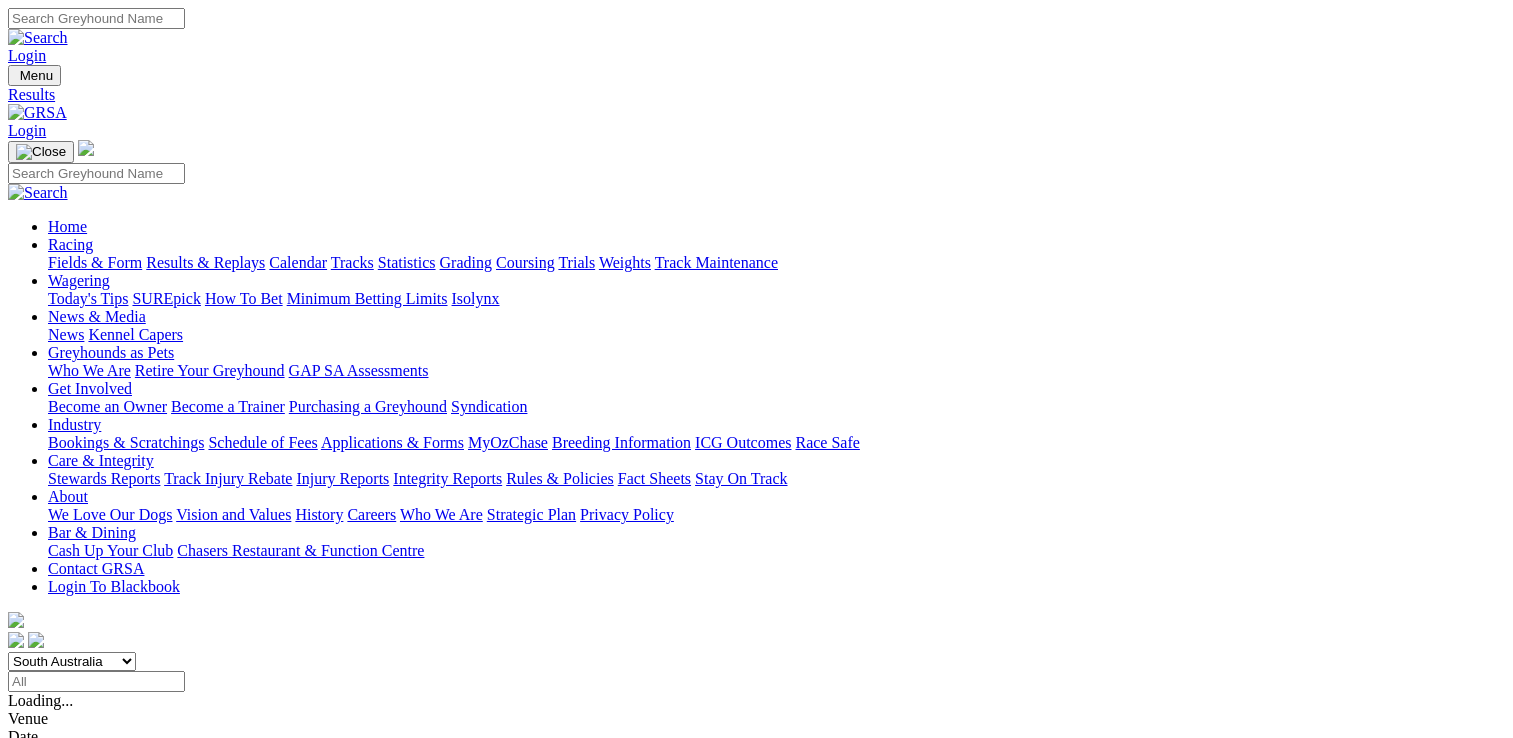 scroll, scrollTop: 0, scrollLeft: 0, axis: both 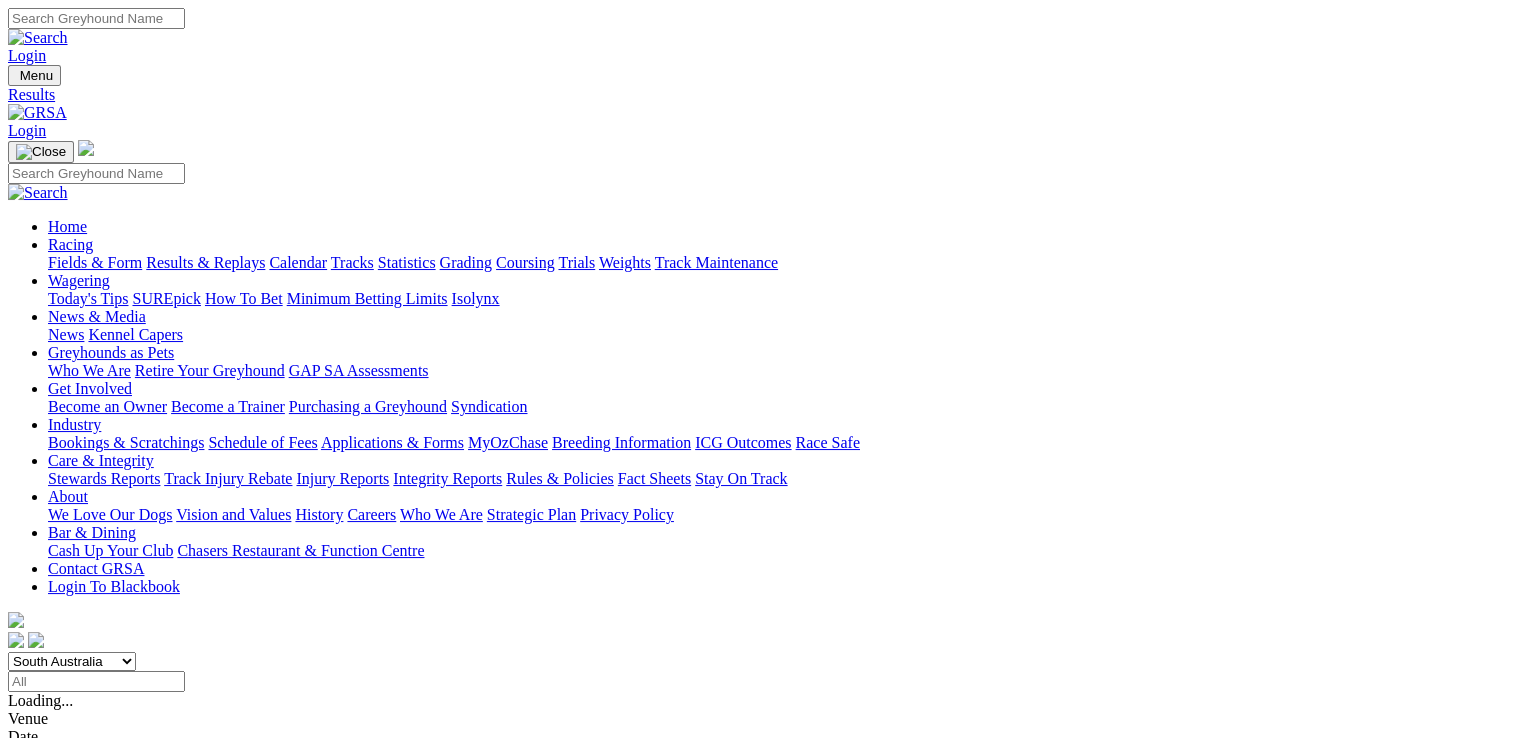 click on "5 8 1 2" at bounding box center (30, 1044) 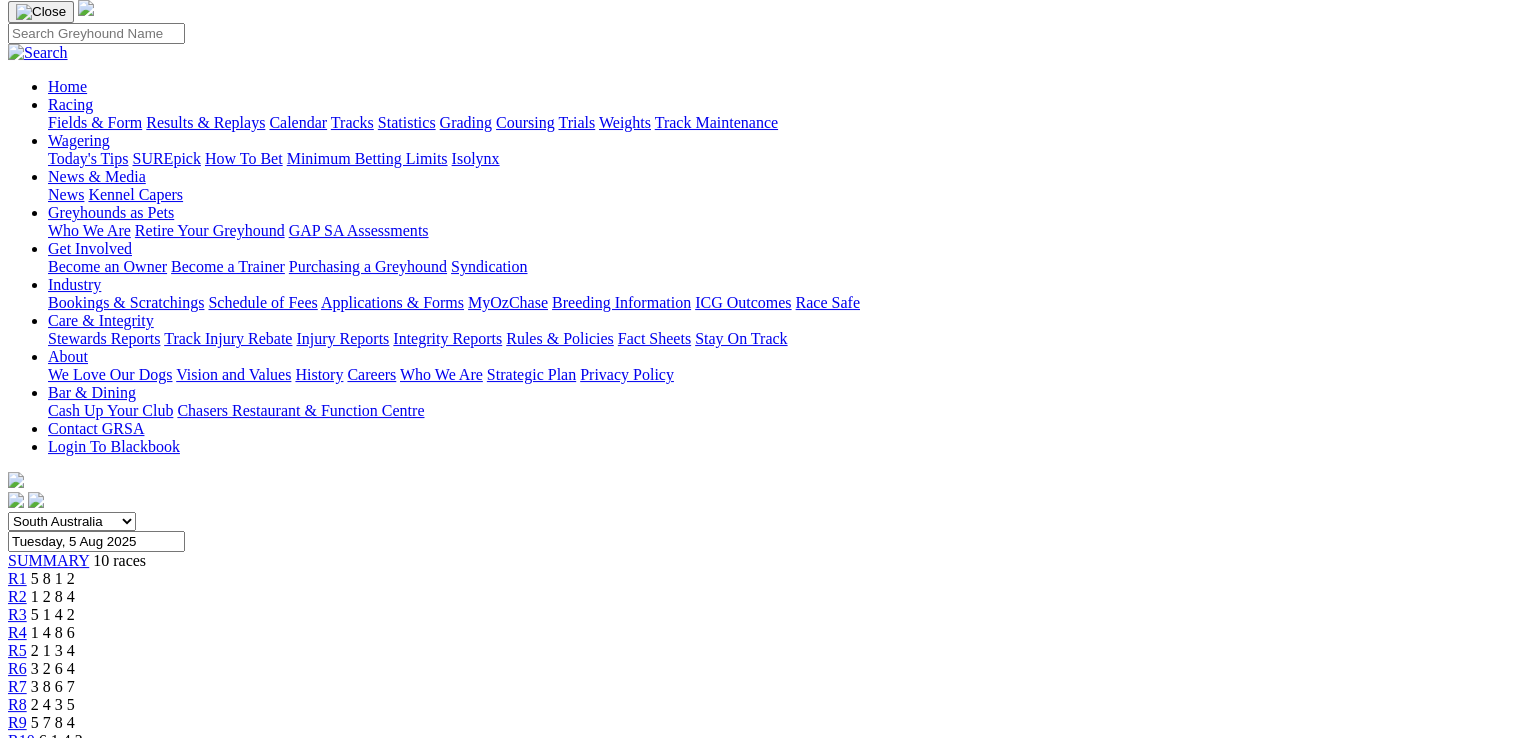 scroll, scrollTop: 146, scrollLeft: 0, axis: vertical 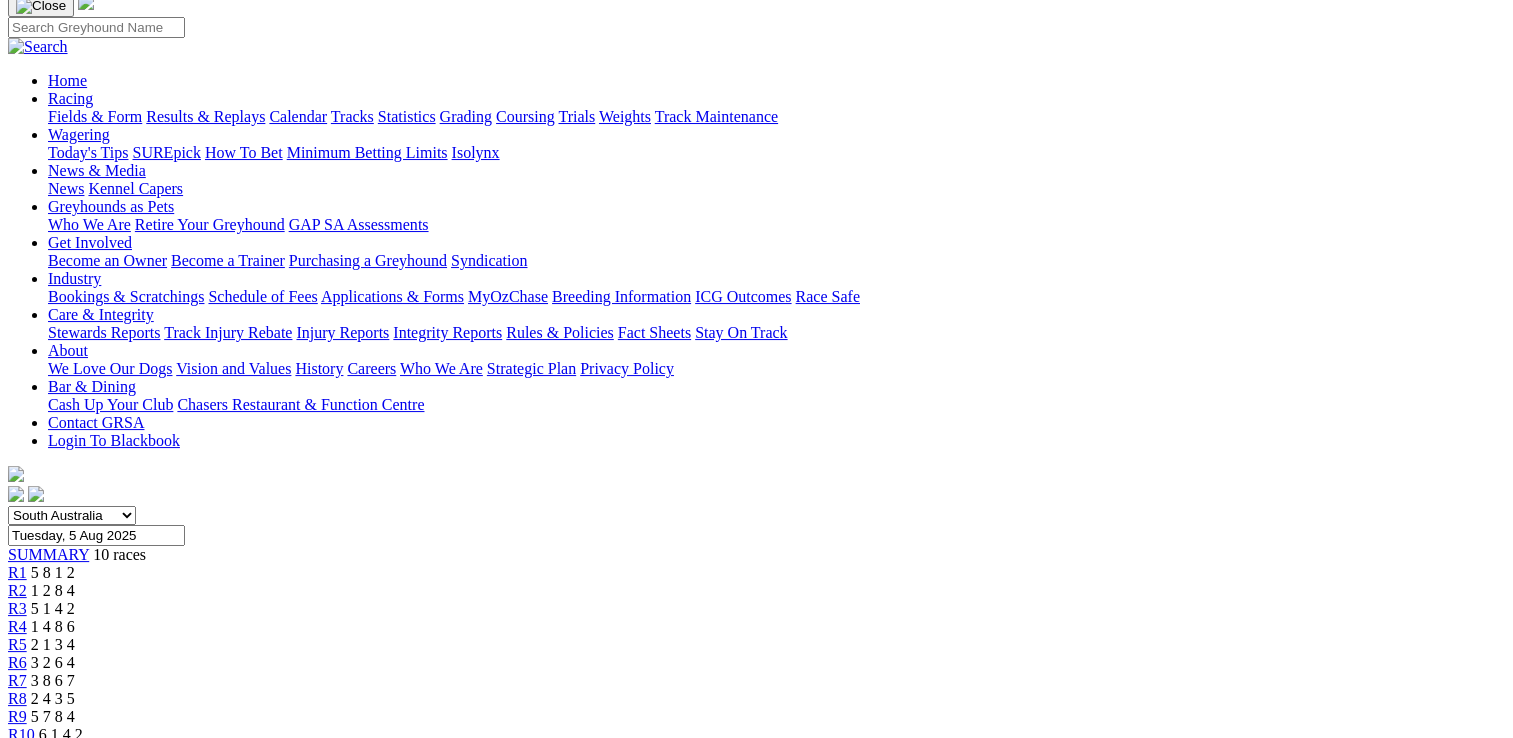 click on "SUMMARY
10 races" at bounding box center [756, 555] 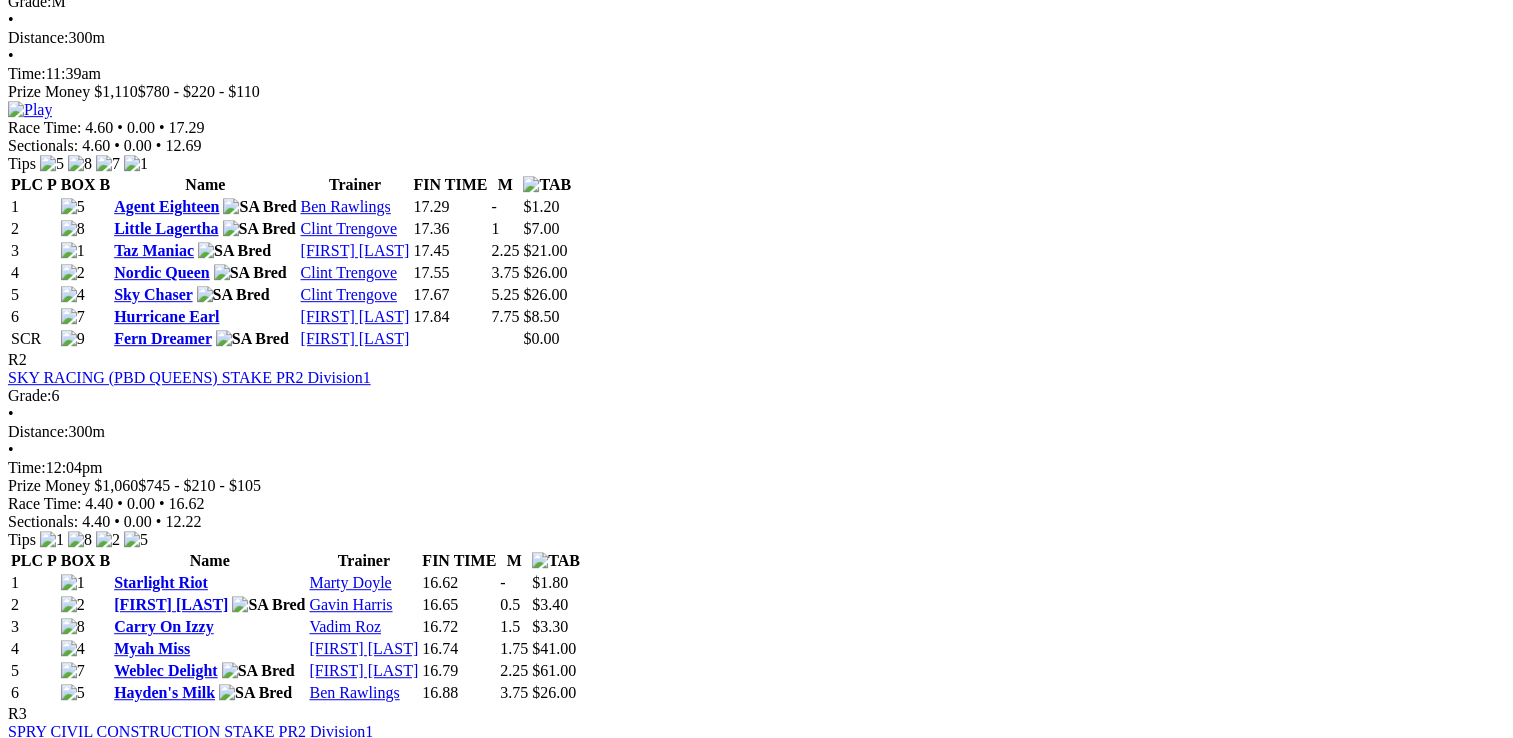 scroll, scrollTop: 1022, scrollLeft: 0, axis: vertical 